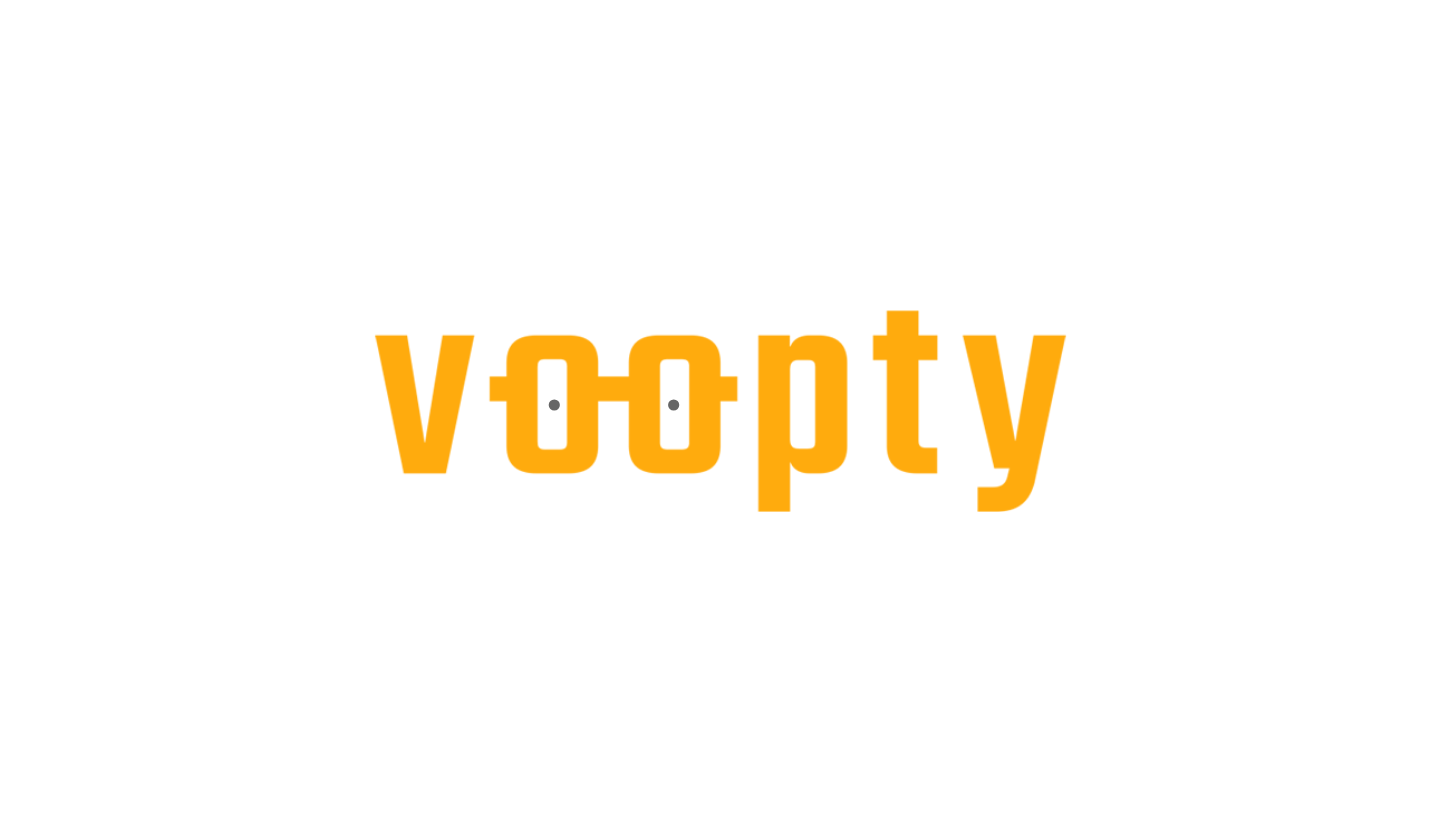 scroll, scrollTop: 0, scrollLeft: 0, axis: both 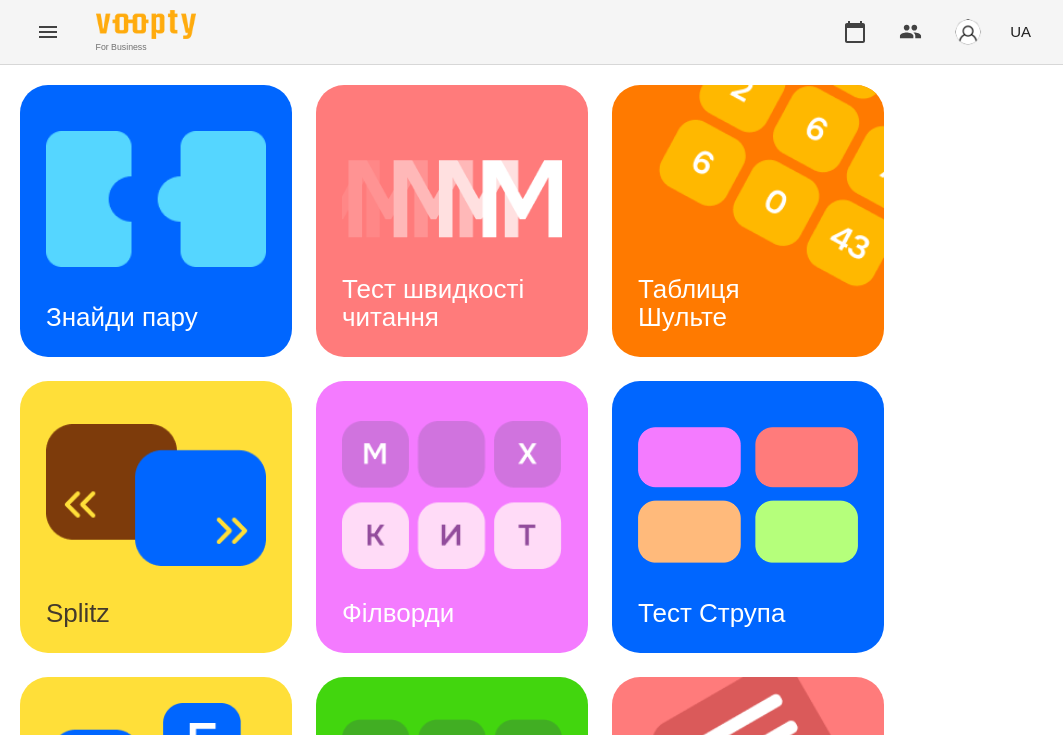 click on "Тест швидкості читання" at bounding box center [452, 303] 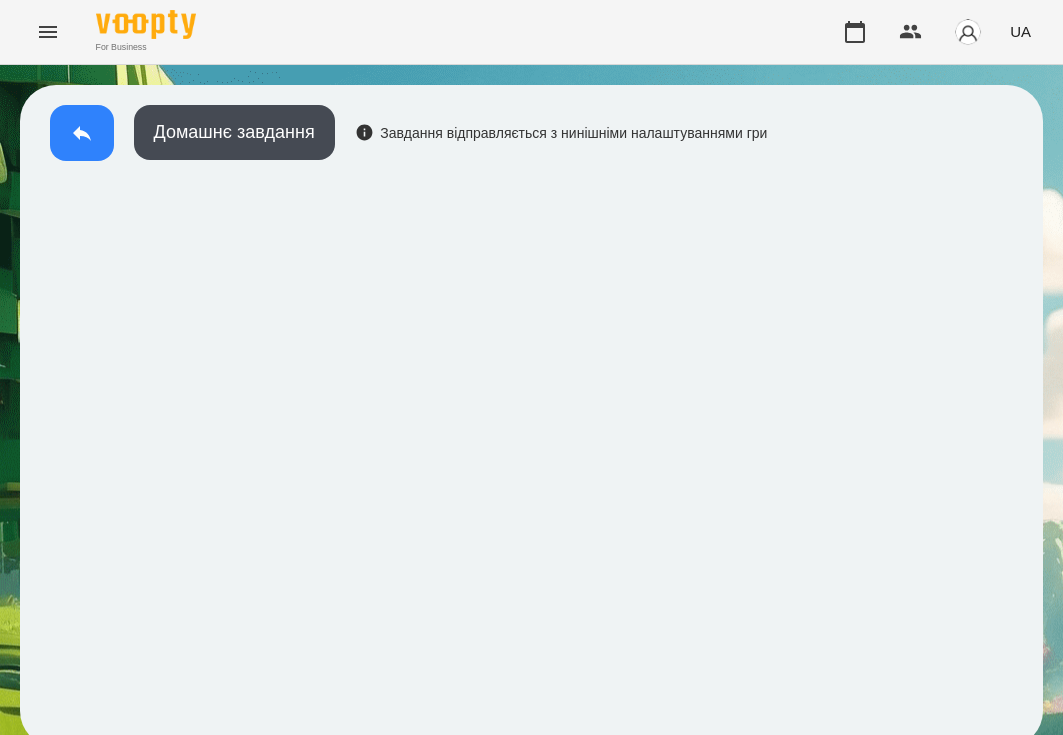 click at bounding box center (82, 133) 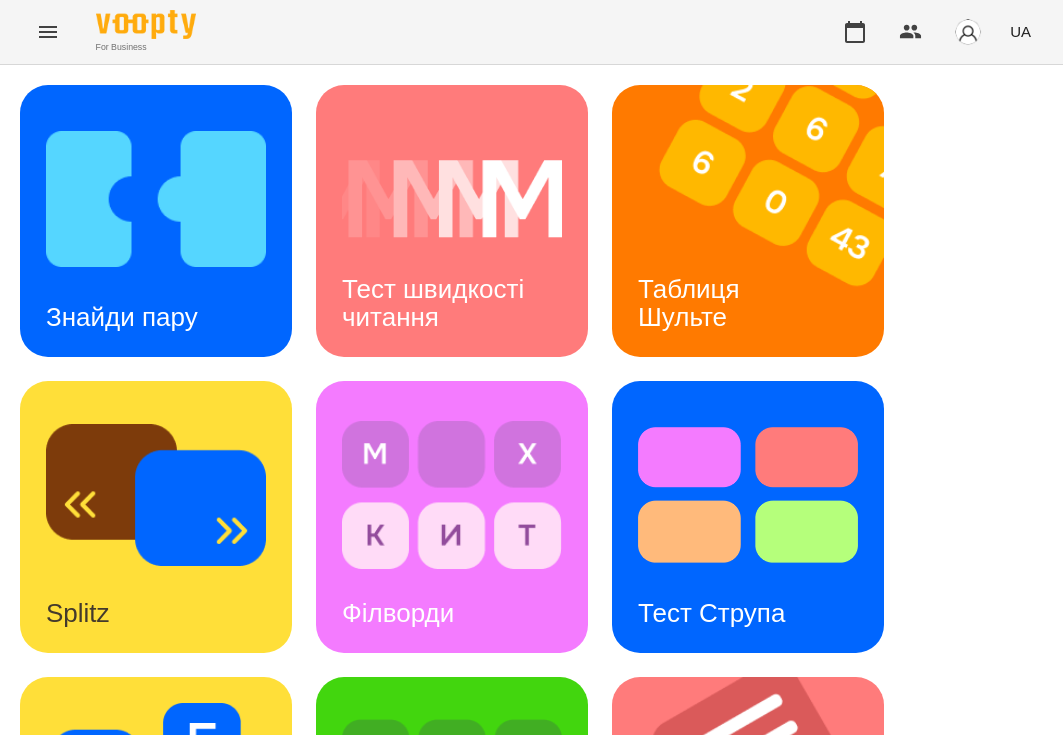 click on "Тест швидкості читання" at bounding box center (436, 302) 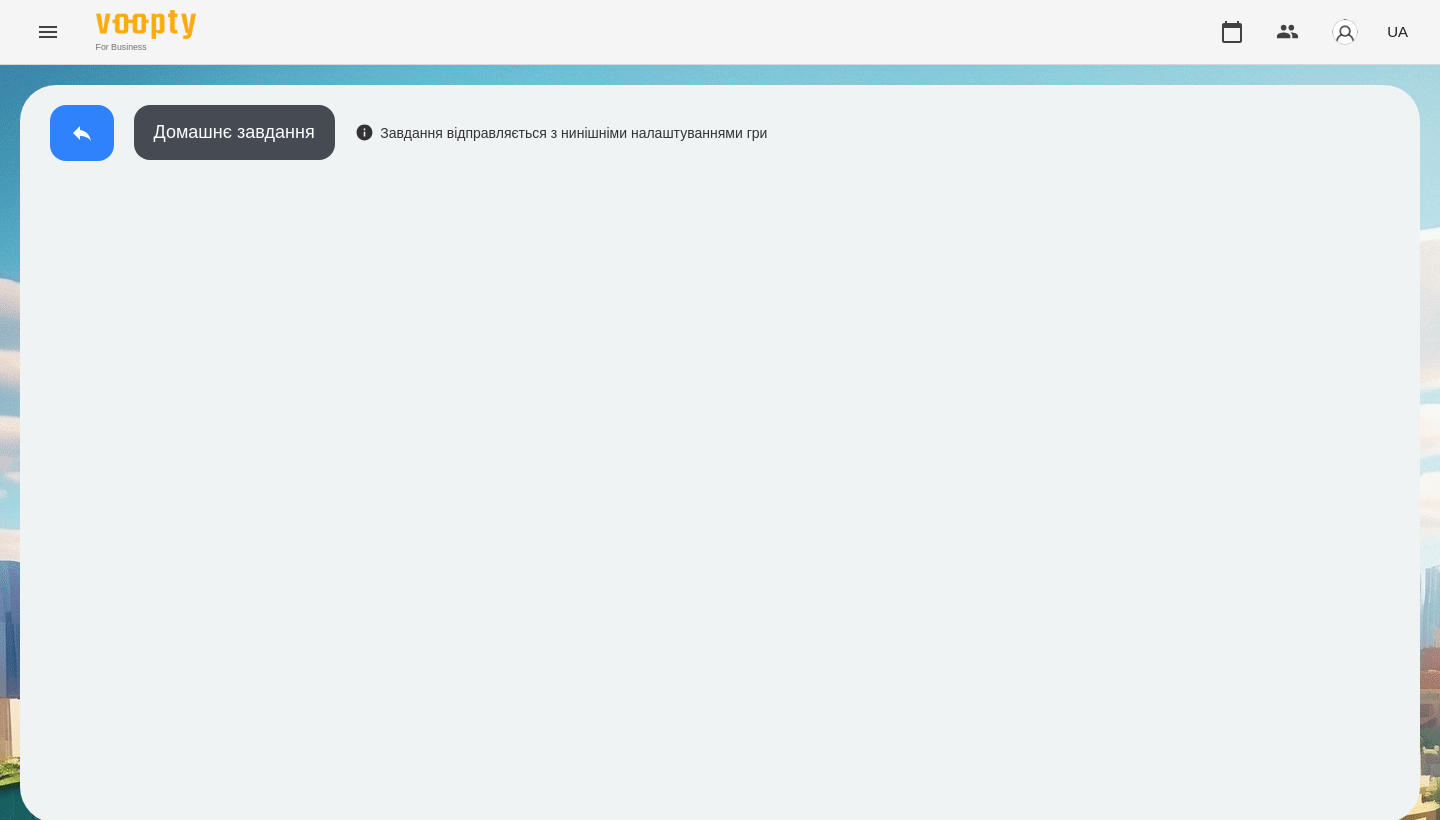 click 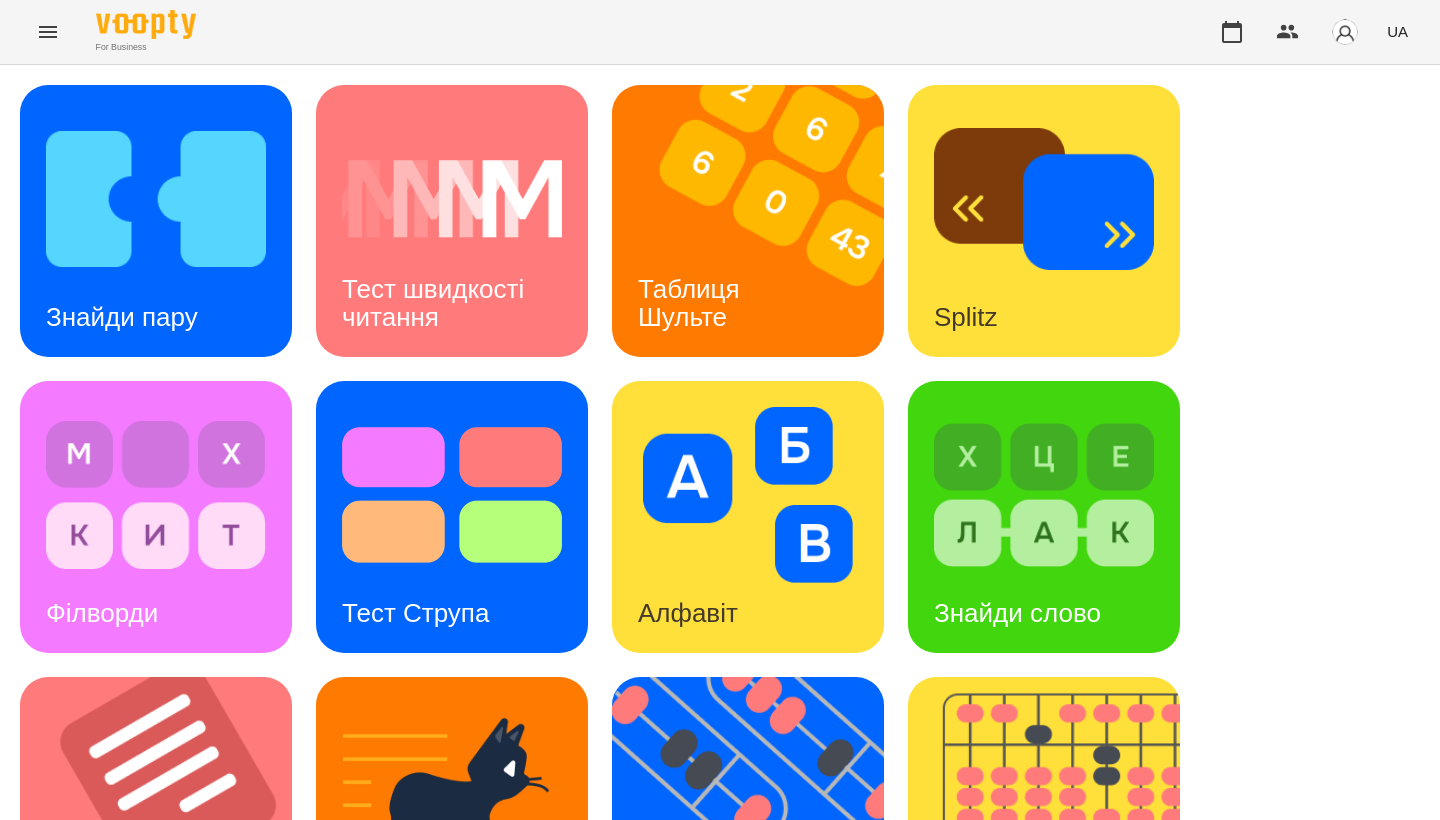 click on "Таблиця
Шульте" at bounding box center [692, 303] 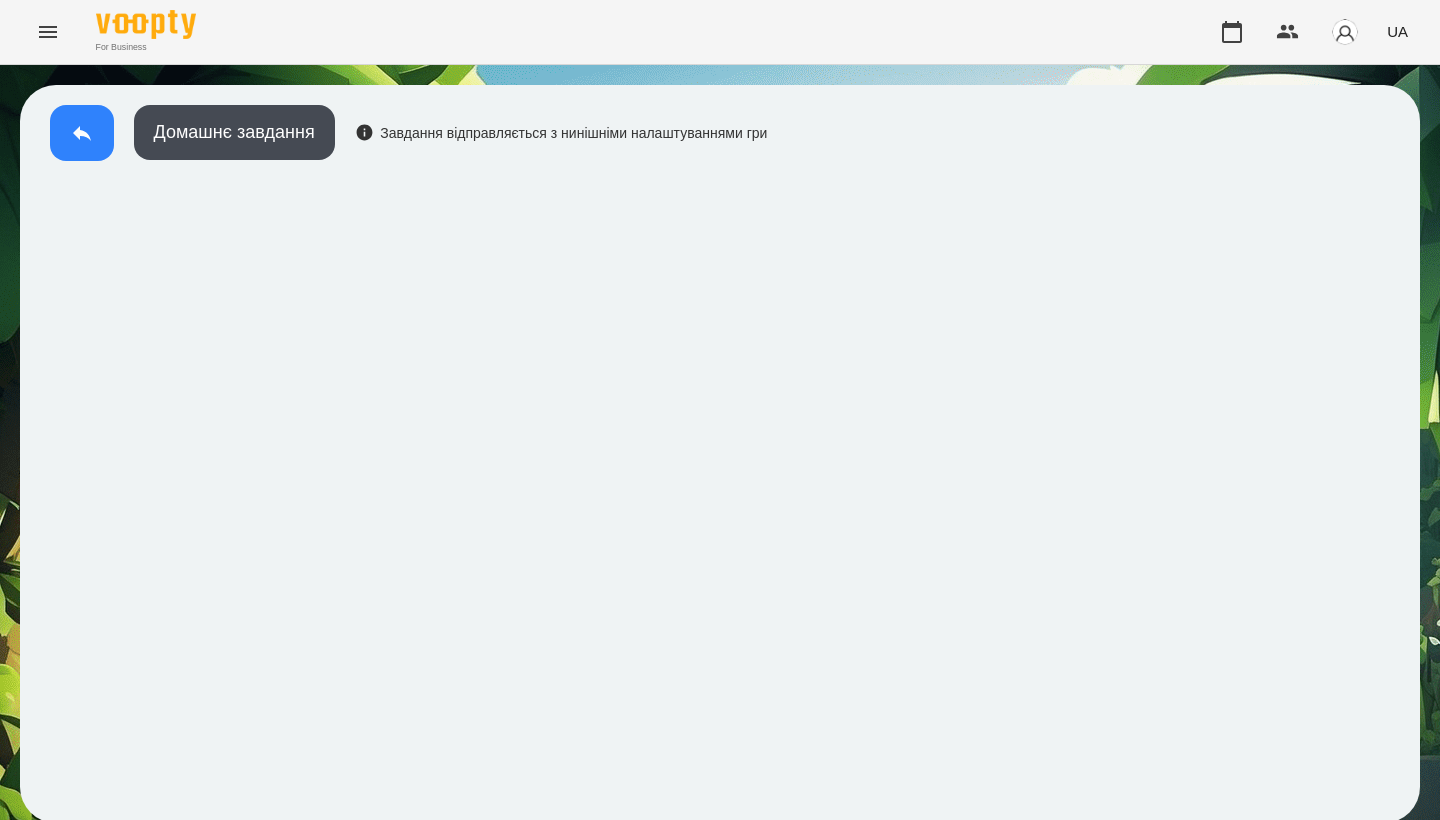 click 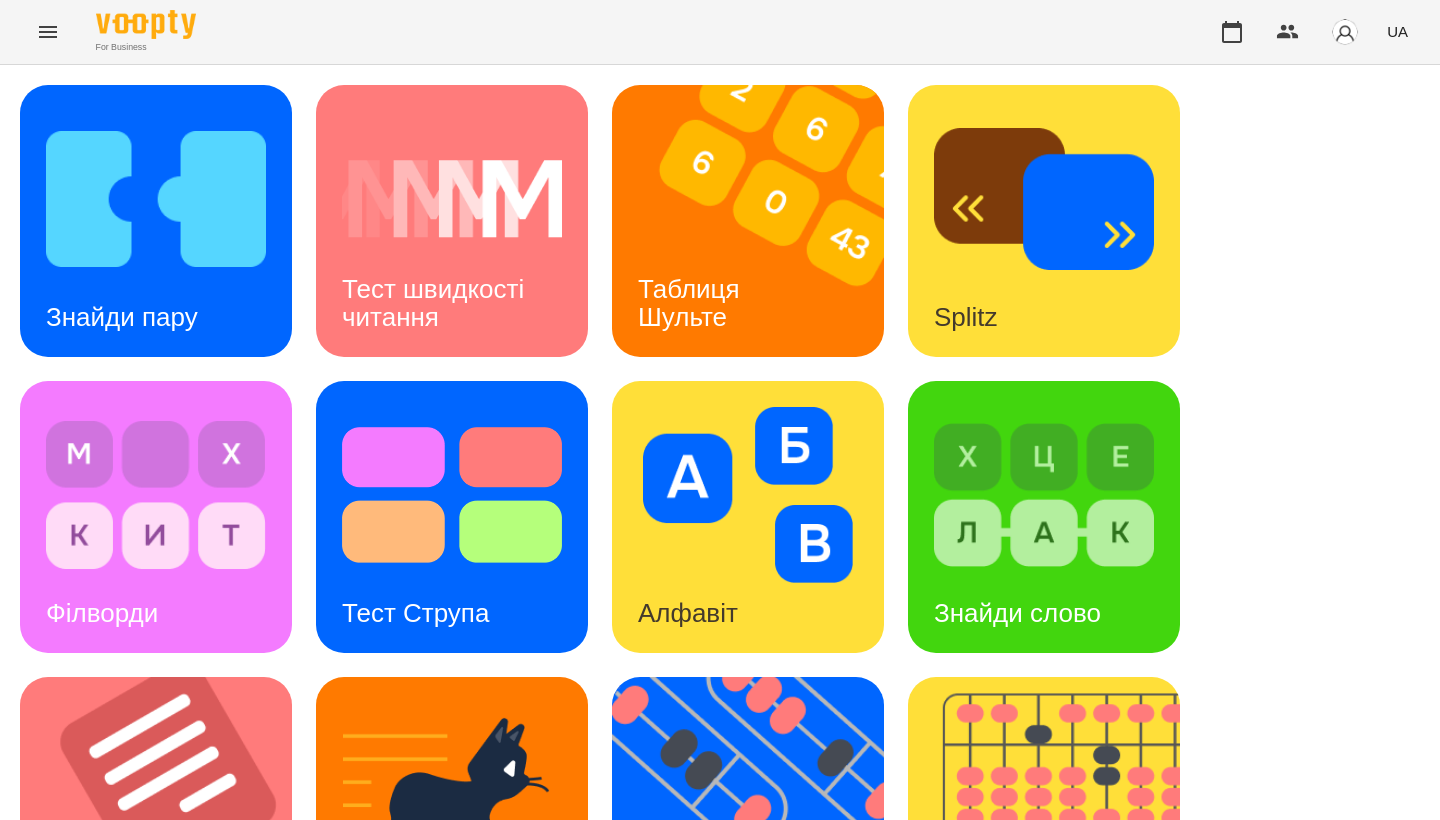 click at bounding box center (156, 199) 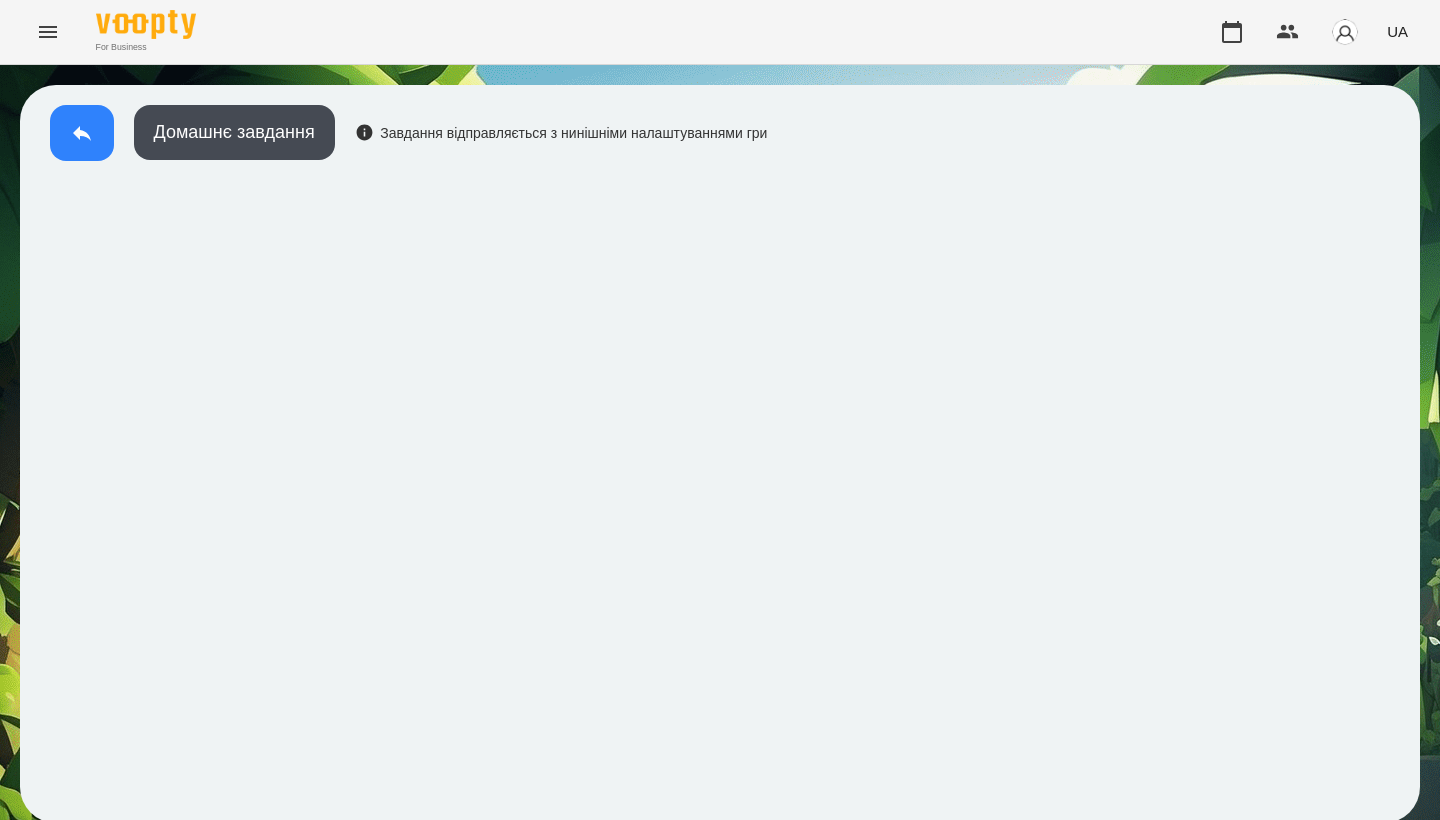 click at bounding box center [82, 133] 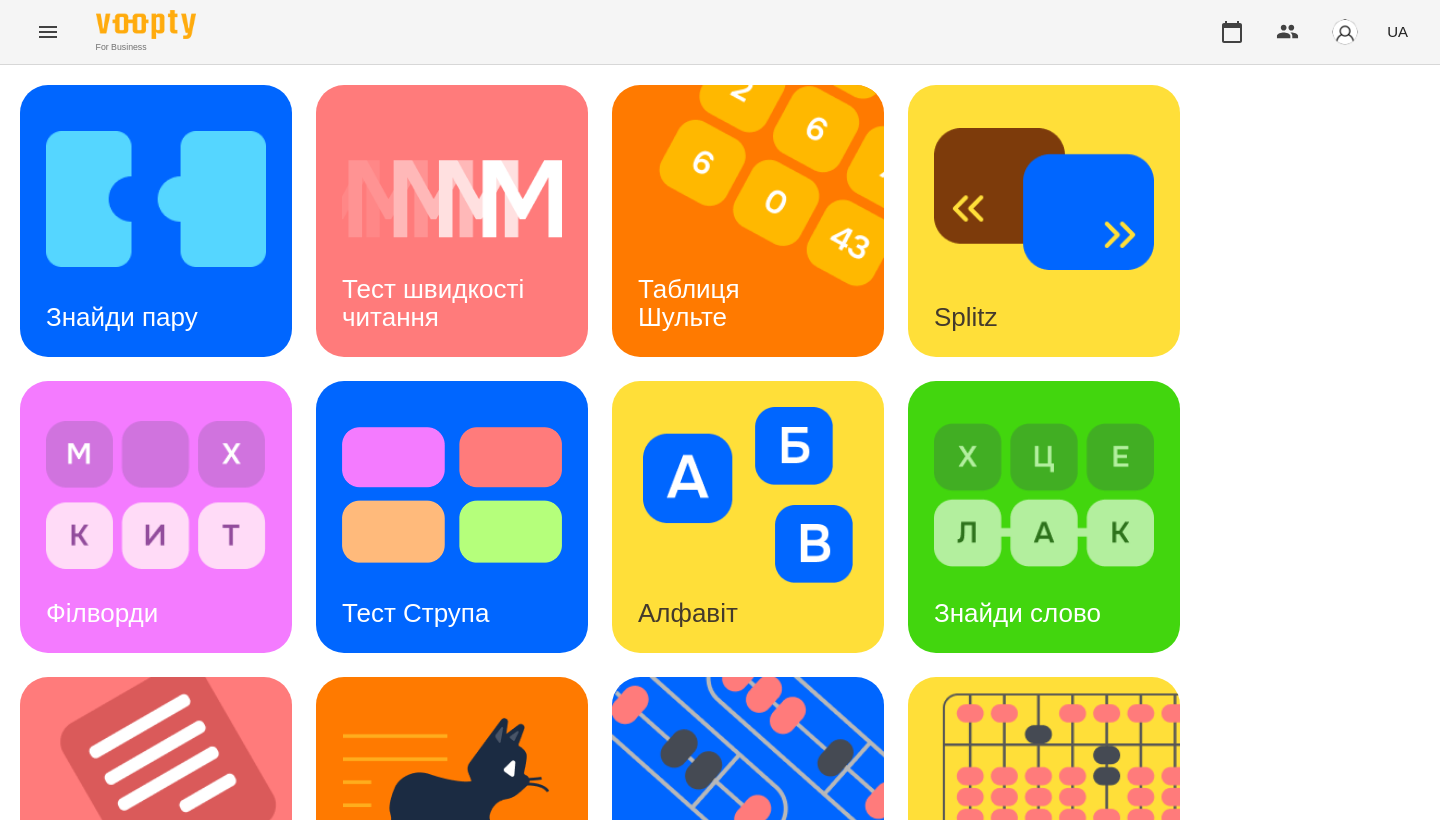 click on "Знайди пару Тест швидкості читання Таблиця
Шульте Splitz Філворди Тест Струпа Алфавіт Знайди слово Тексти Кіберкішка Флешкарти Абакус Знайди
Кіберкішку Мнемотехніка Ментальний
рахунок Стовпці Ділення множення" at bounding box center (720, 813) 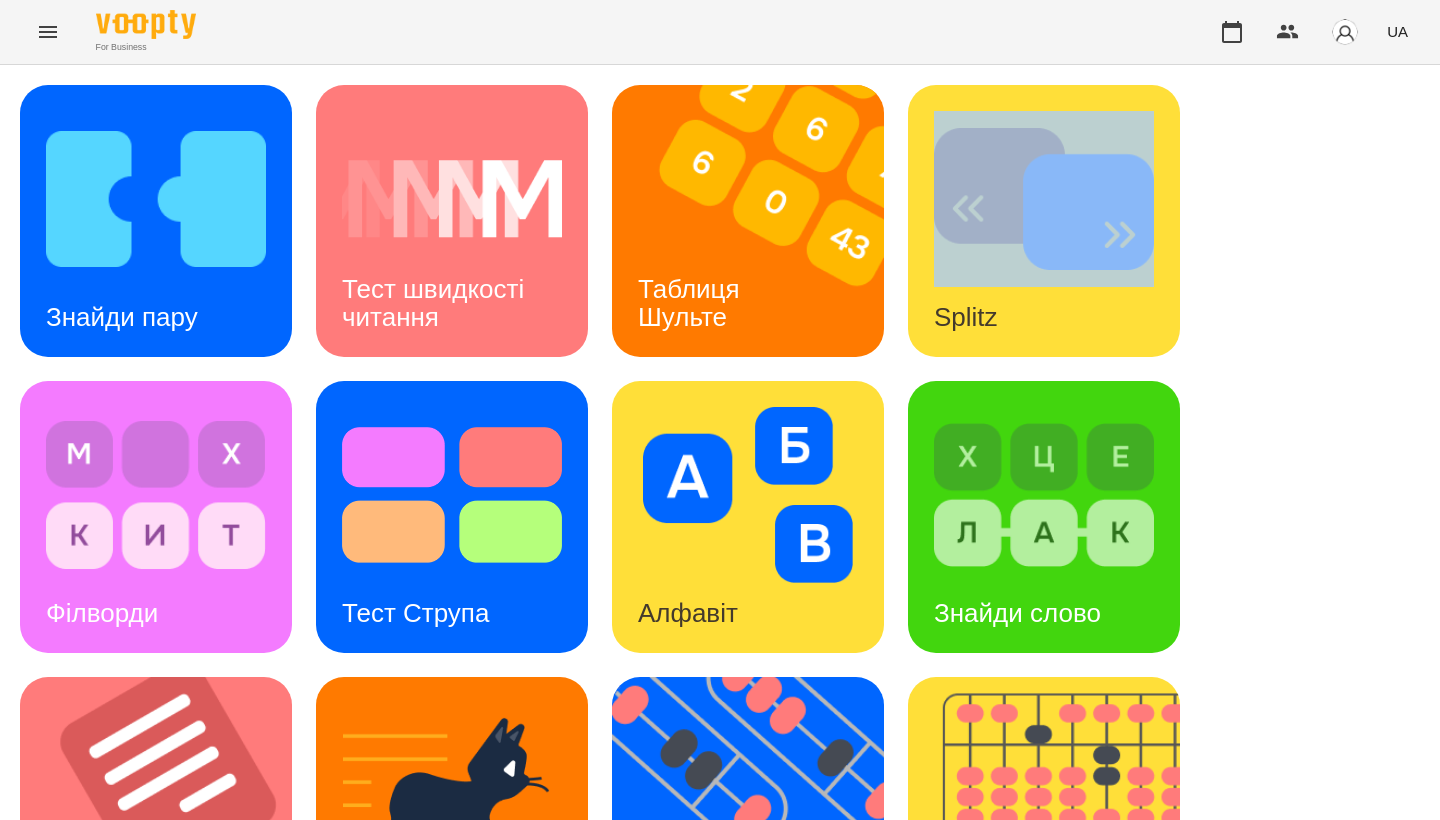 click on "Знайди пару Тест швидкості читання Таблиця
Шульте Splitz Філворди Тест Струпа Алфавіт Знайди слово Тексти Кіберкішка Флешкарти Абакус Знайди
Кіберкішку Мнемотехніка Ментальний
рахунок Стовпці Ділення множення" at bounding box center (720, 813) 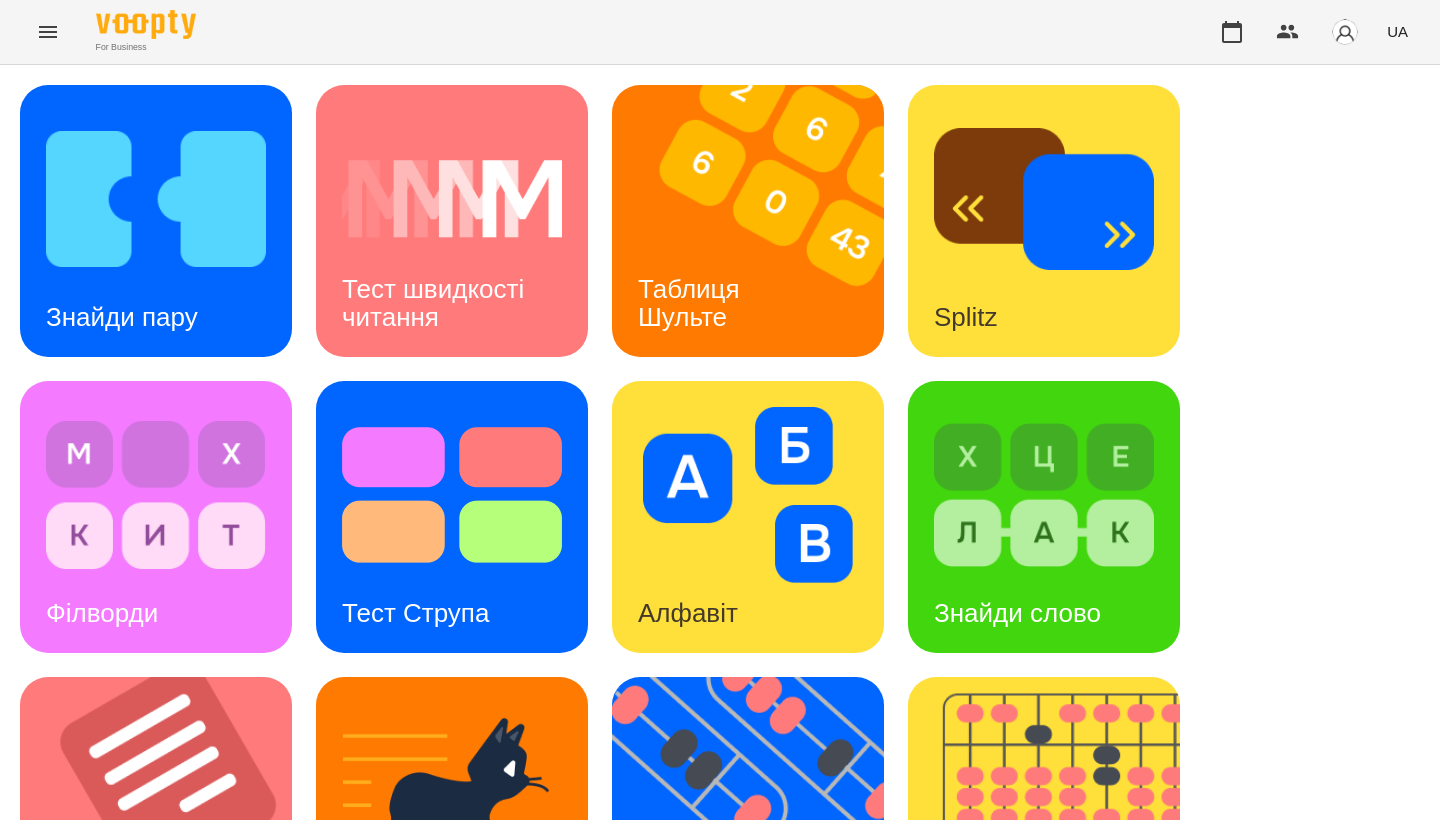 click on "Знайди пару Тест швидкості читання Таблиця
Шульте Splitz Філворди Тест Струпа Алфавіт Знайди слово Тексти Кіберкішка Флешкарти Абакус Знайди
Кіберкішку Мнемотехніка Ментальний
рахунок Стовпці Ділення множення" at bounding box center (720, 813) 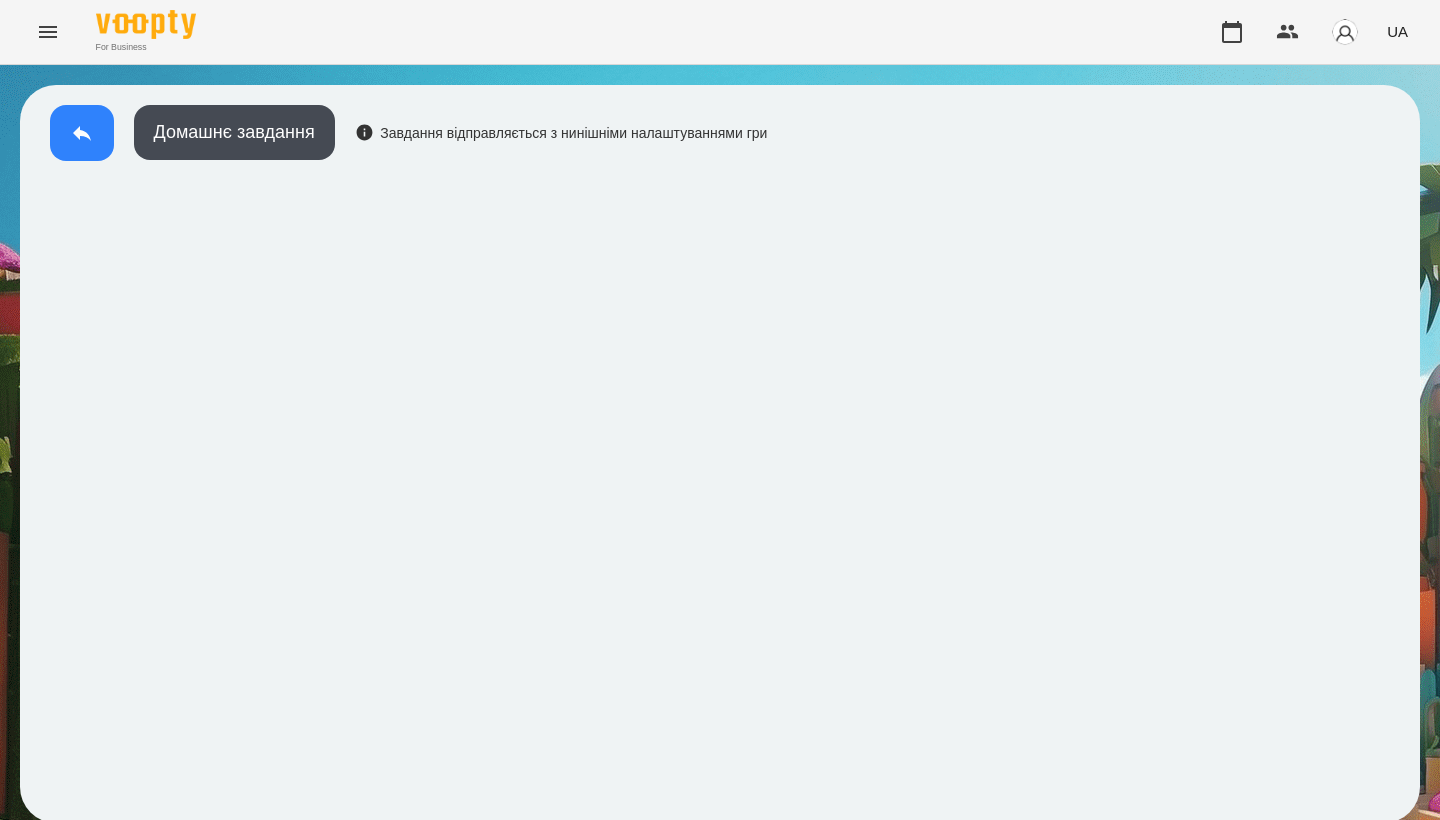 click at bounding box center (82, 133) 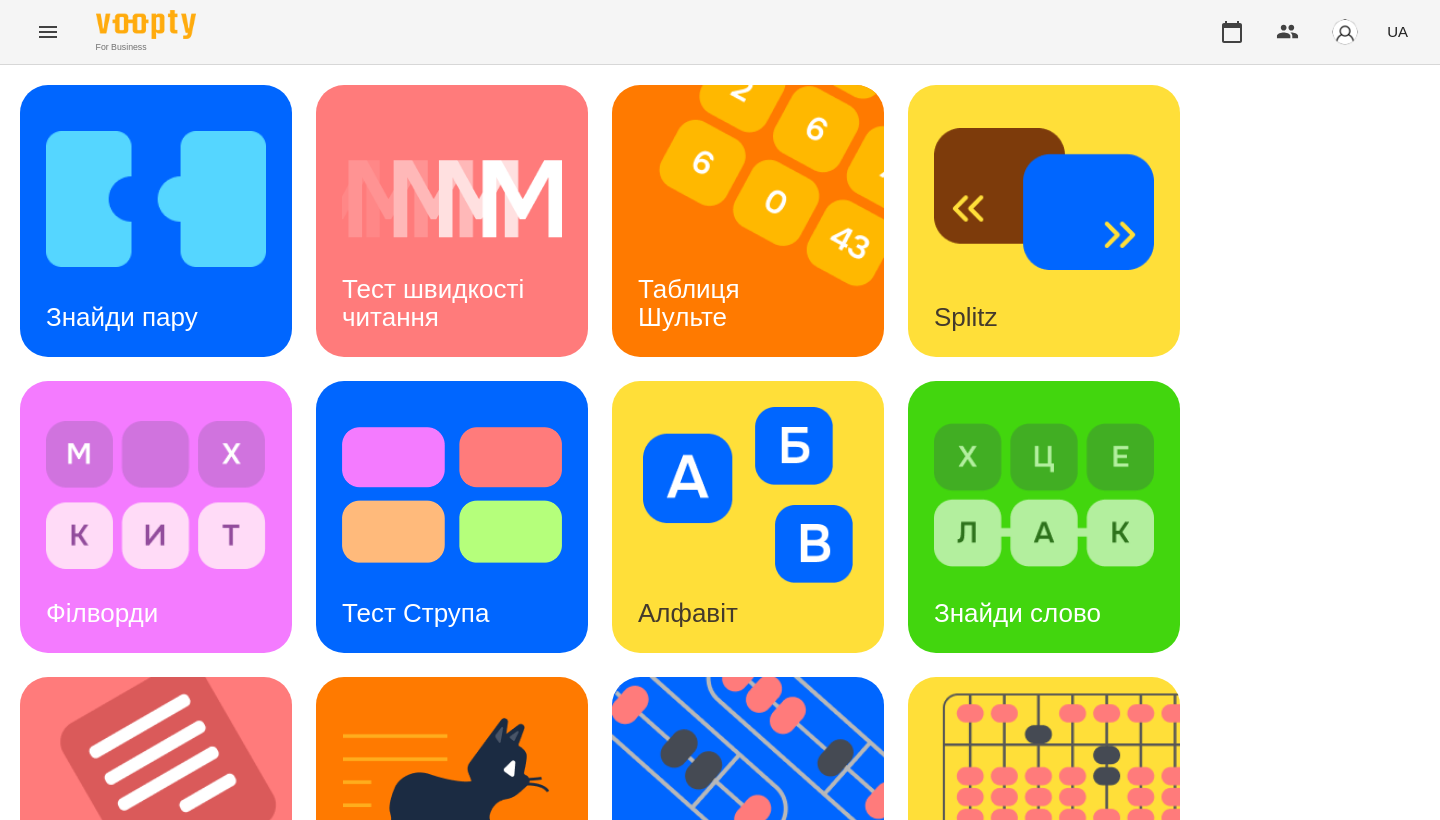 click at bounding box center (452, 791) 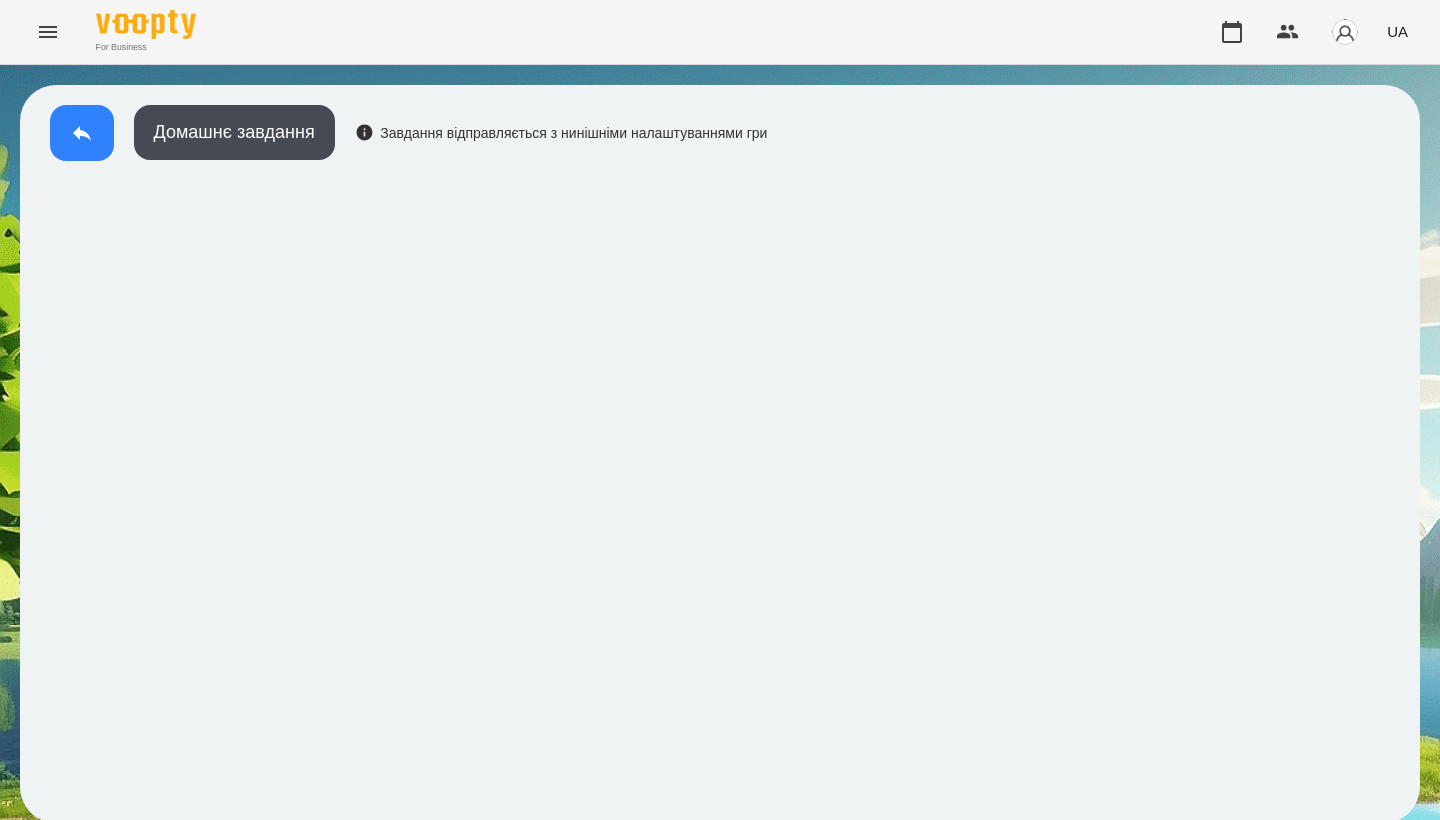click 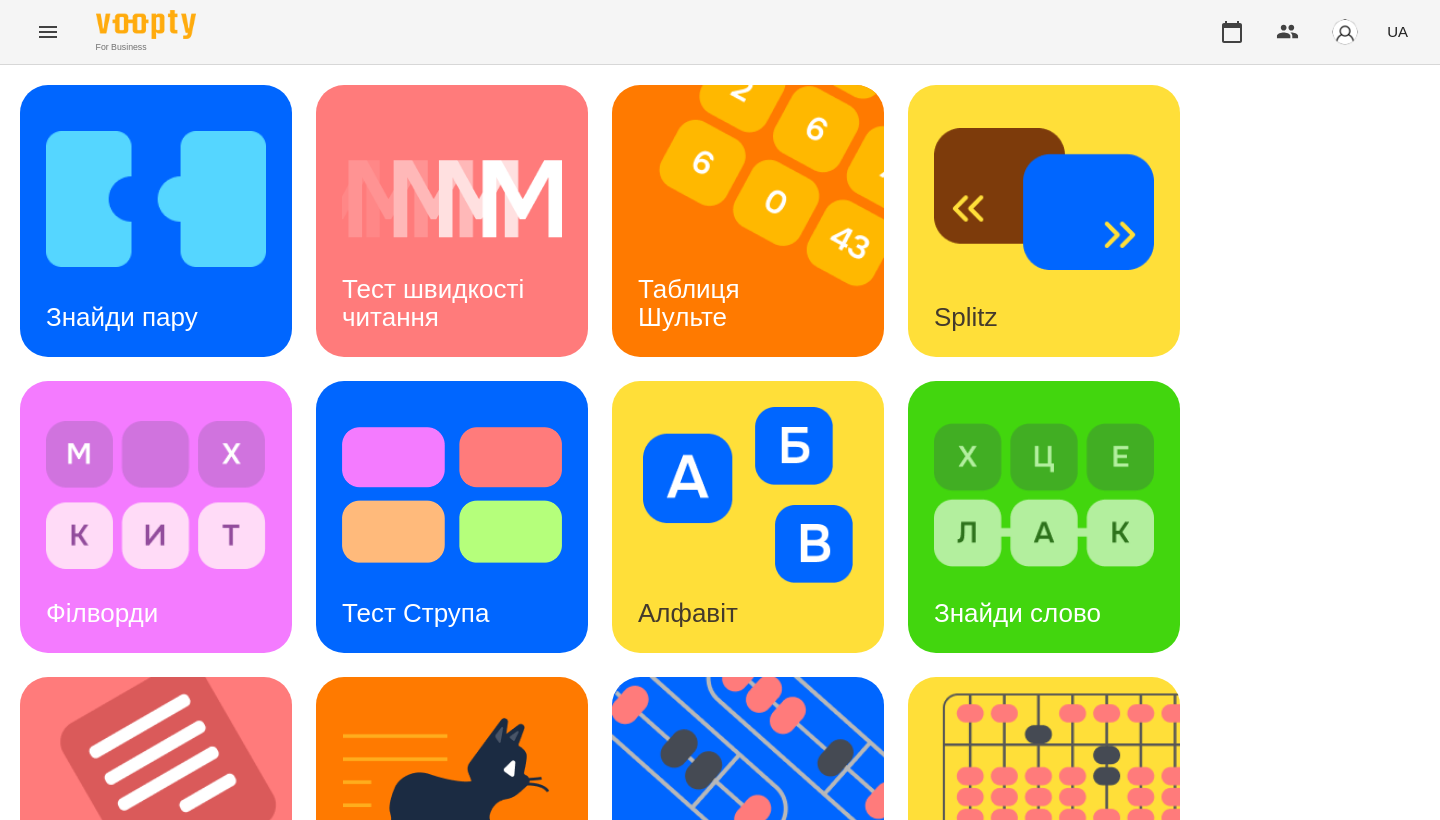 click at bounding box center [1044, 495] 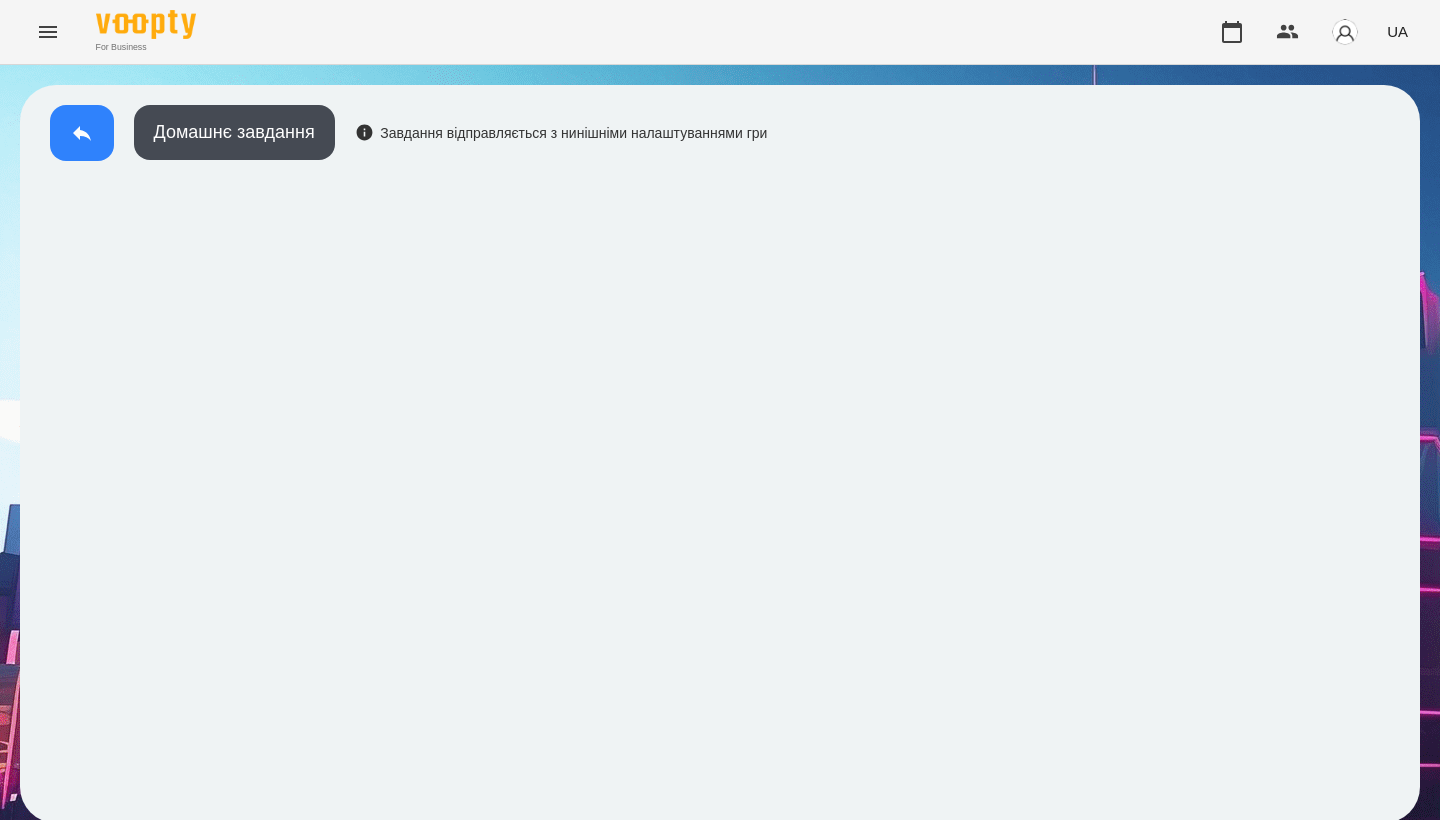 click 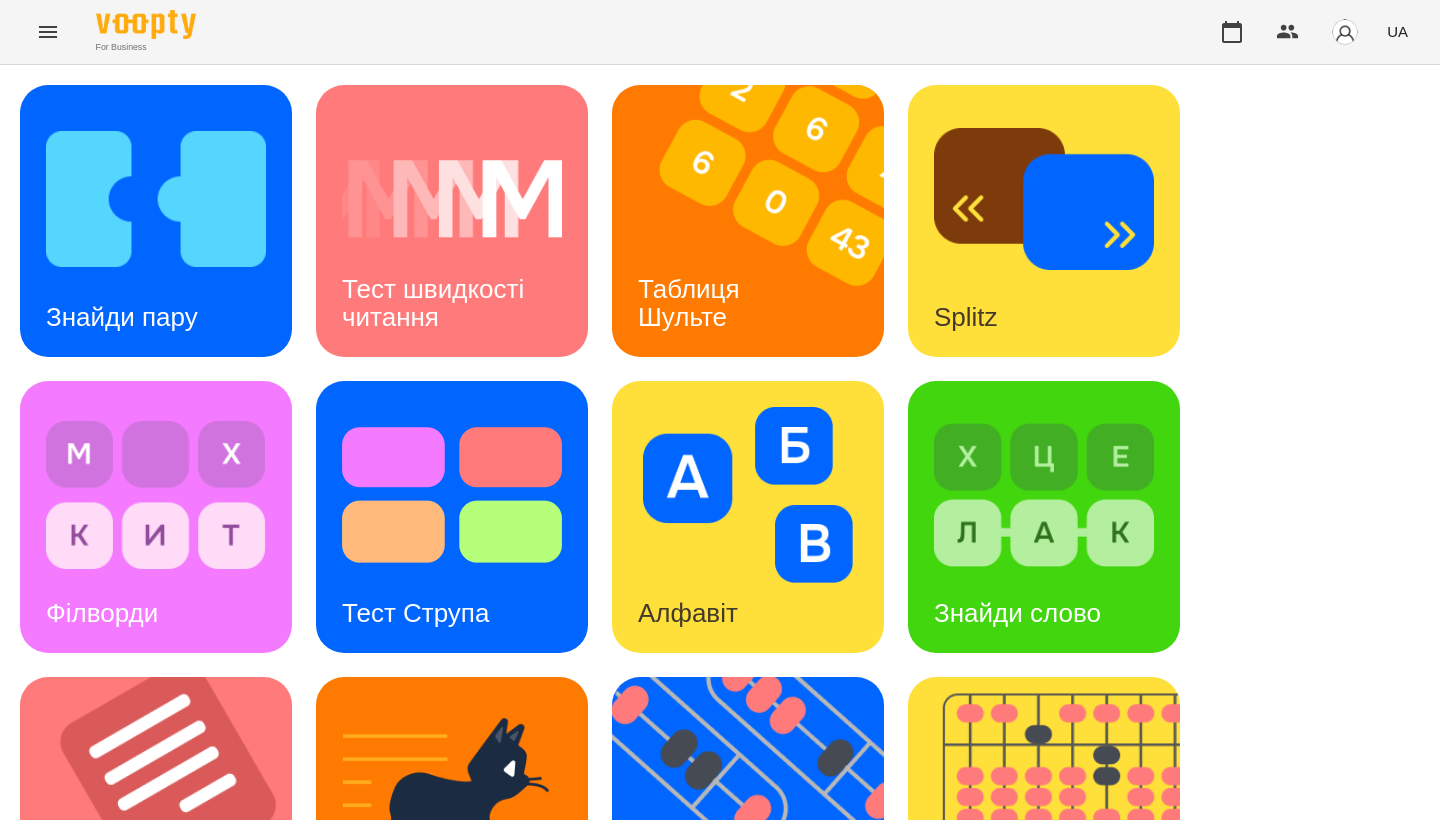 click at bounding box center (1044, 495) 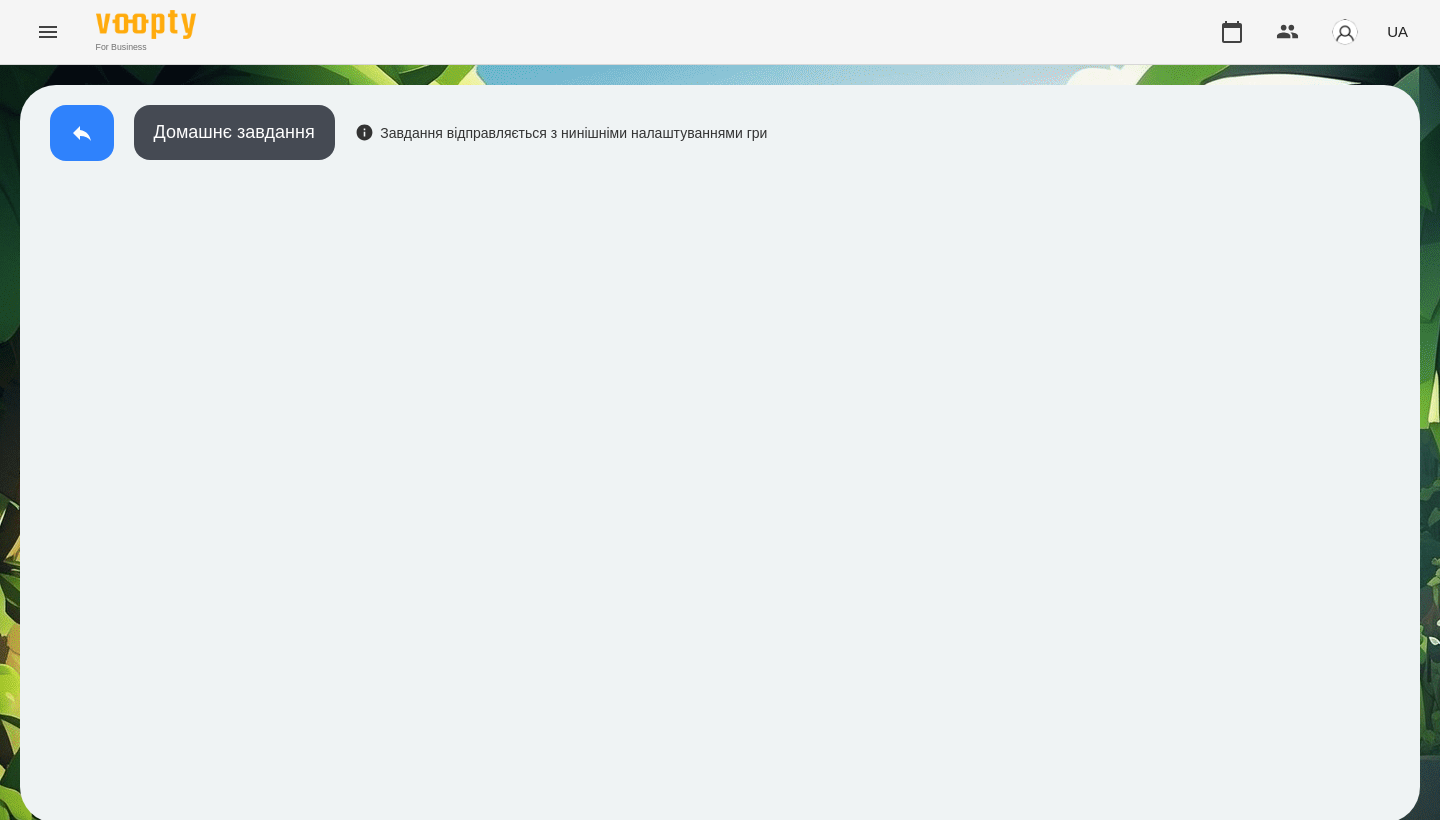 click 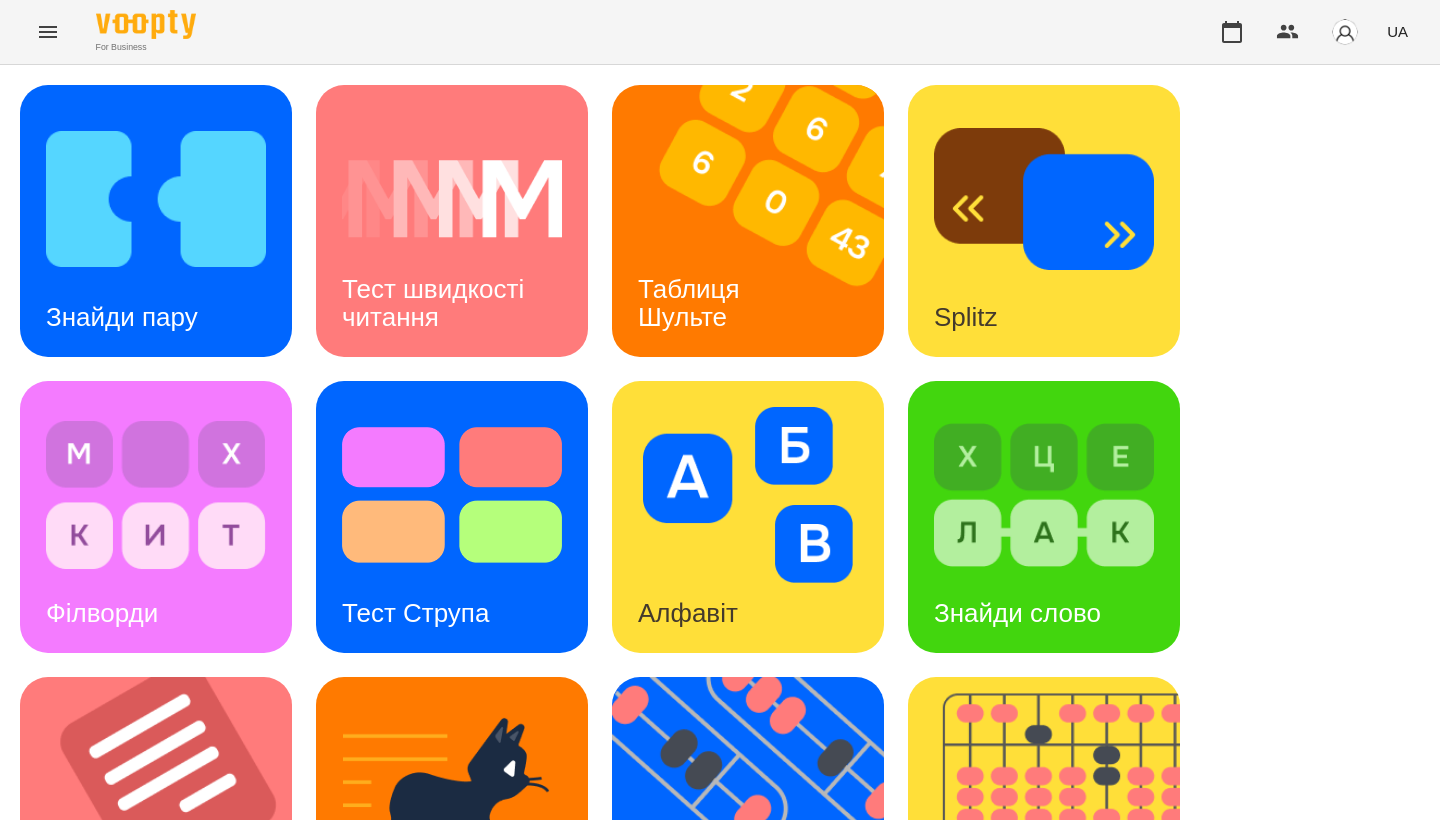 click at bounding box center (1056, 813) 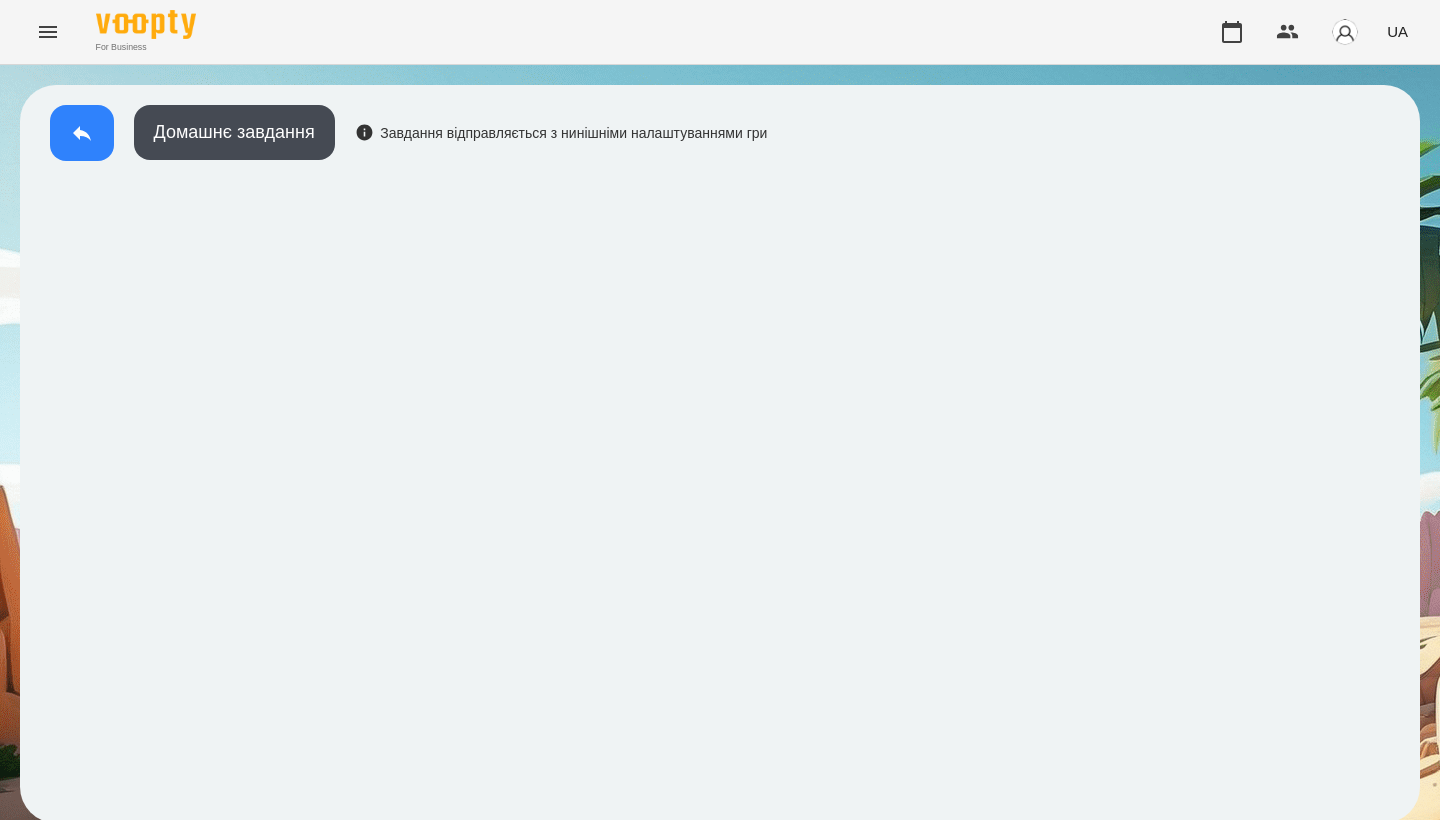 click 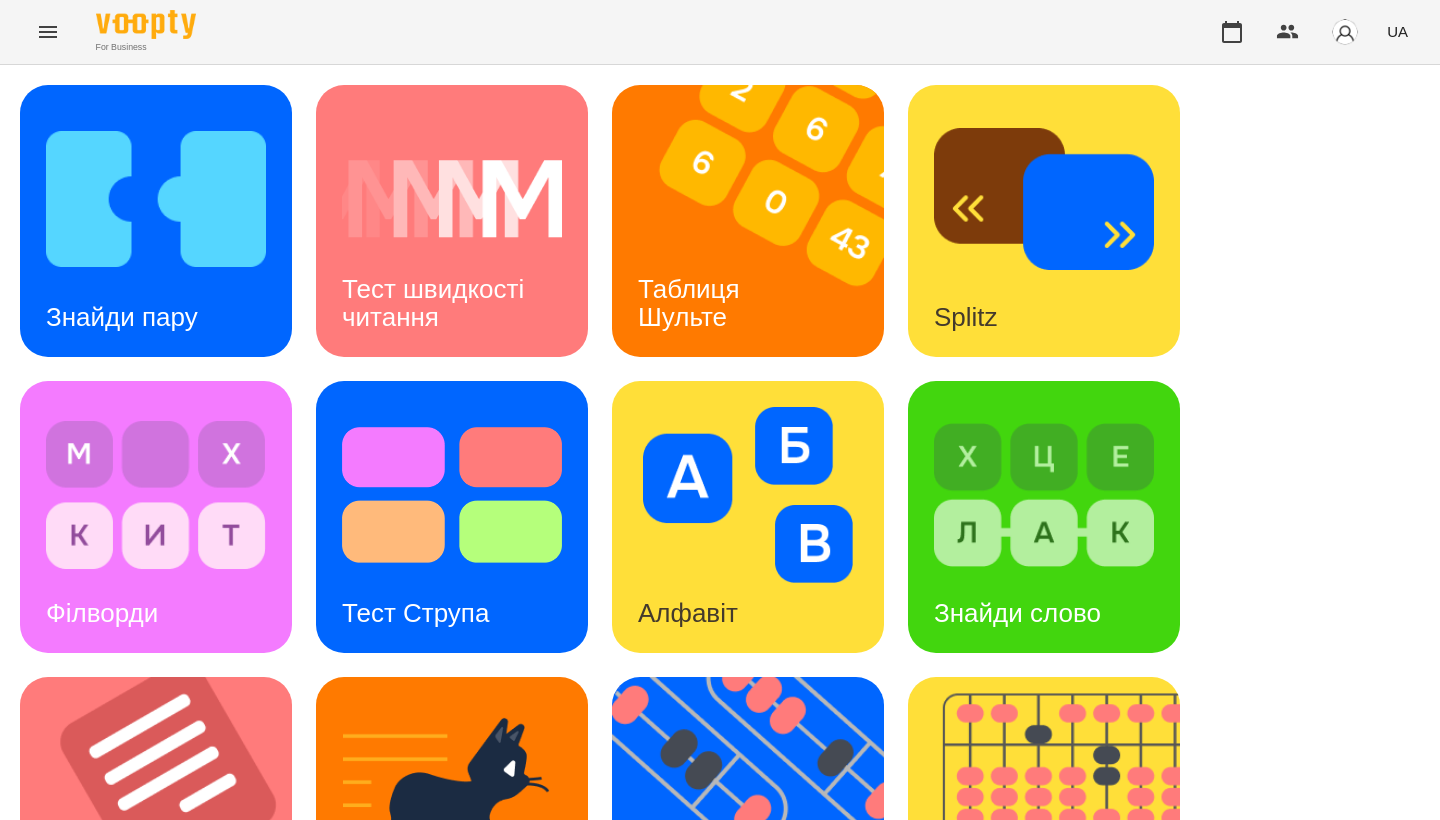 click on "Знайди пару Тест швидкості читання Таблиця
Шульте Splitz Філворди Тест Струпа Алфавіт Знайди слово Тексти Кіберкішка Флешкарти Абакус Знайди
Кіберкішку Мнемотехніка Ментальний
рахунок Стовпці Ділення множення" at bounding box center (720, 813) 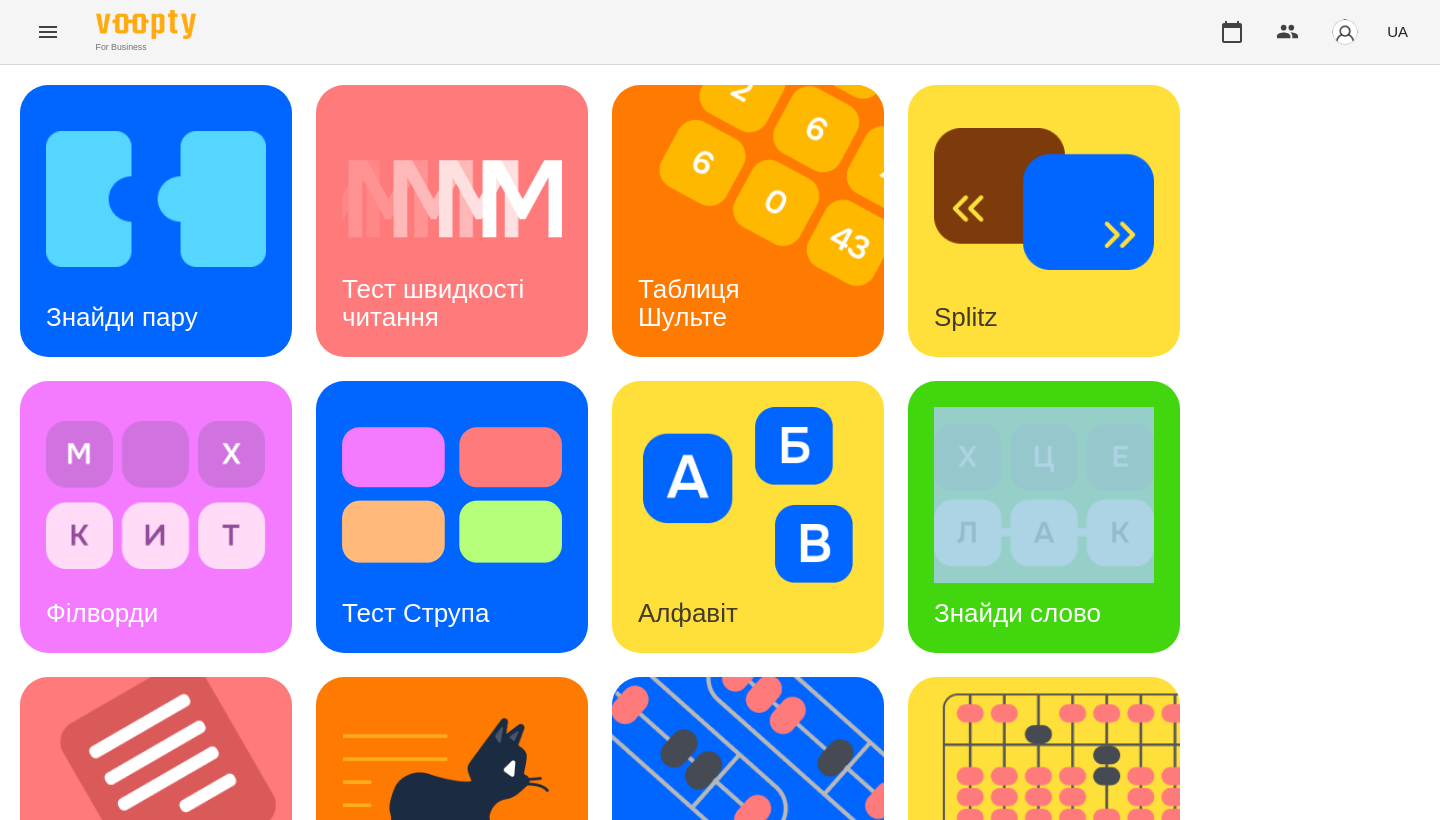 click on "Знайди пару Тест швидкості читання Таблиця
Шульте Splitz Філворди Тест Струпа Алфавіт Знайди слово Тексти Кіберкішка Флешкарти Абакус Знайди
Кіберкішку Мнемотехніка Ментальний
рахунок Стовпці Ділення множення" at bounding box center [720, 813] 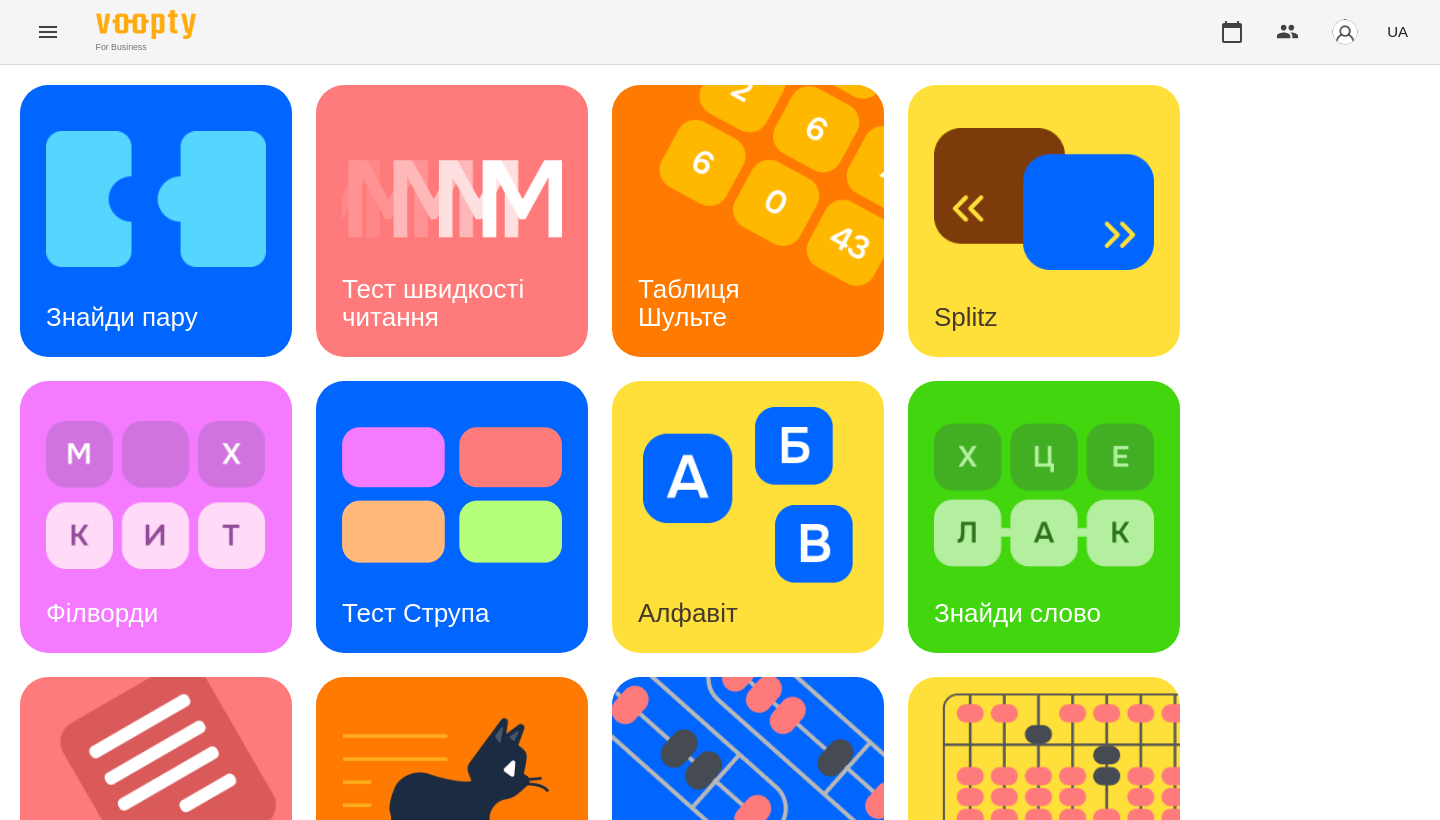 drag, startPoint x: 1307, startPoint y: 549, endPoint x: 1155, endPoint y: 549, distance: 152 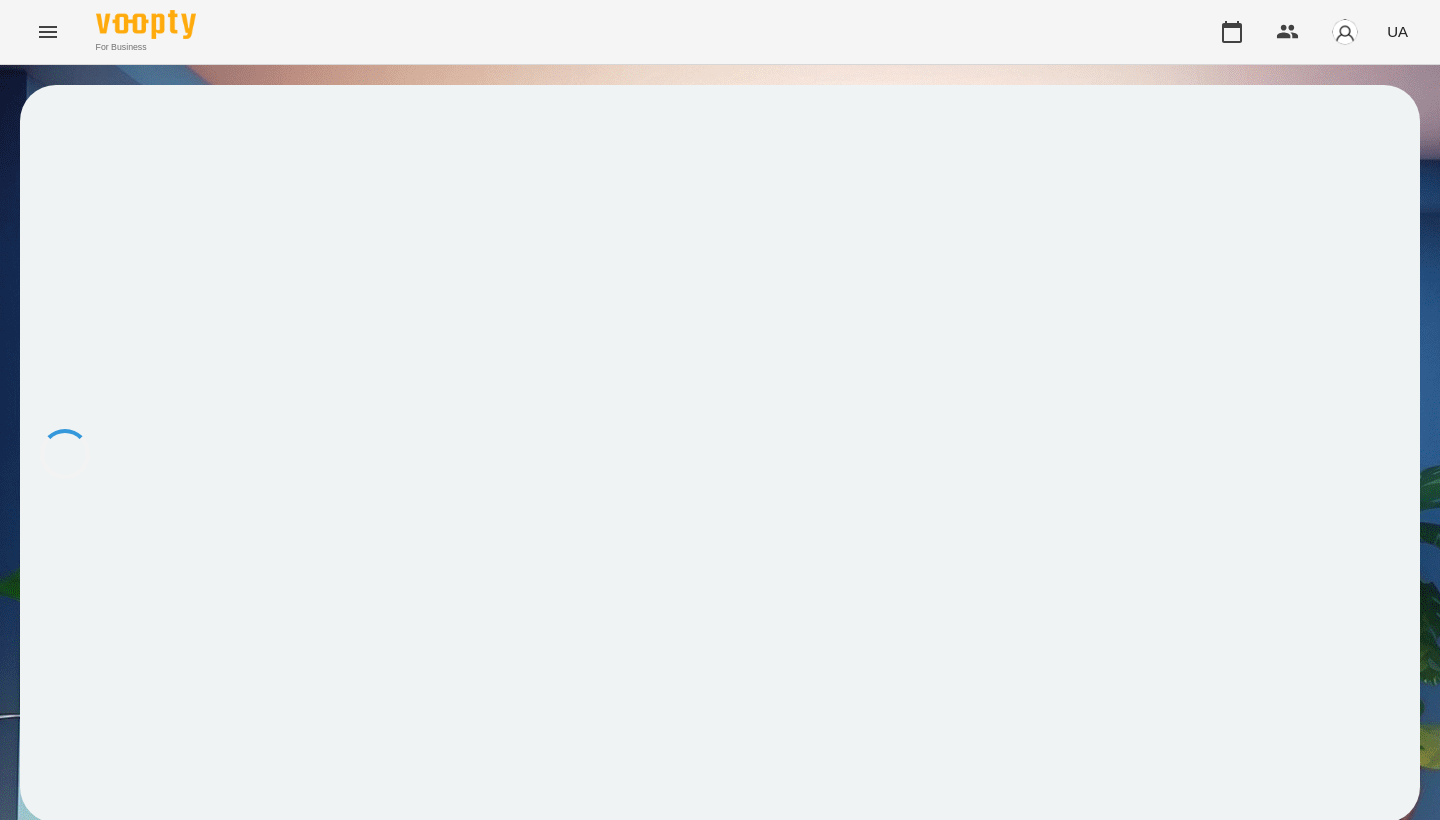 scroll, scrollTop: 0, scrollLeft: 0, axis: both 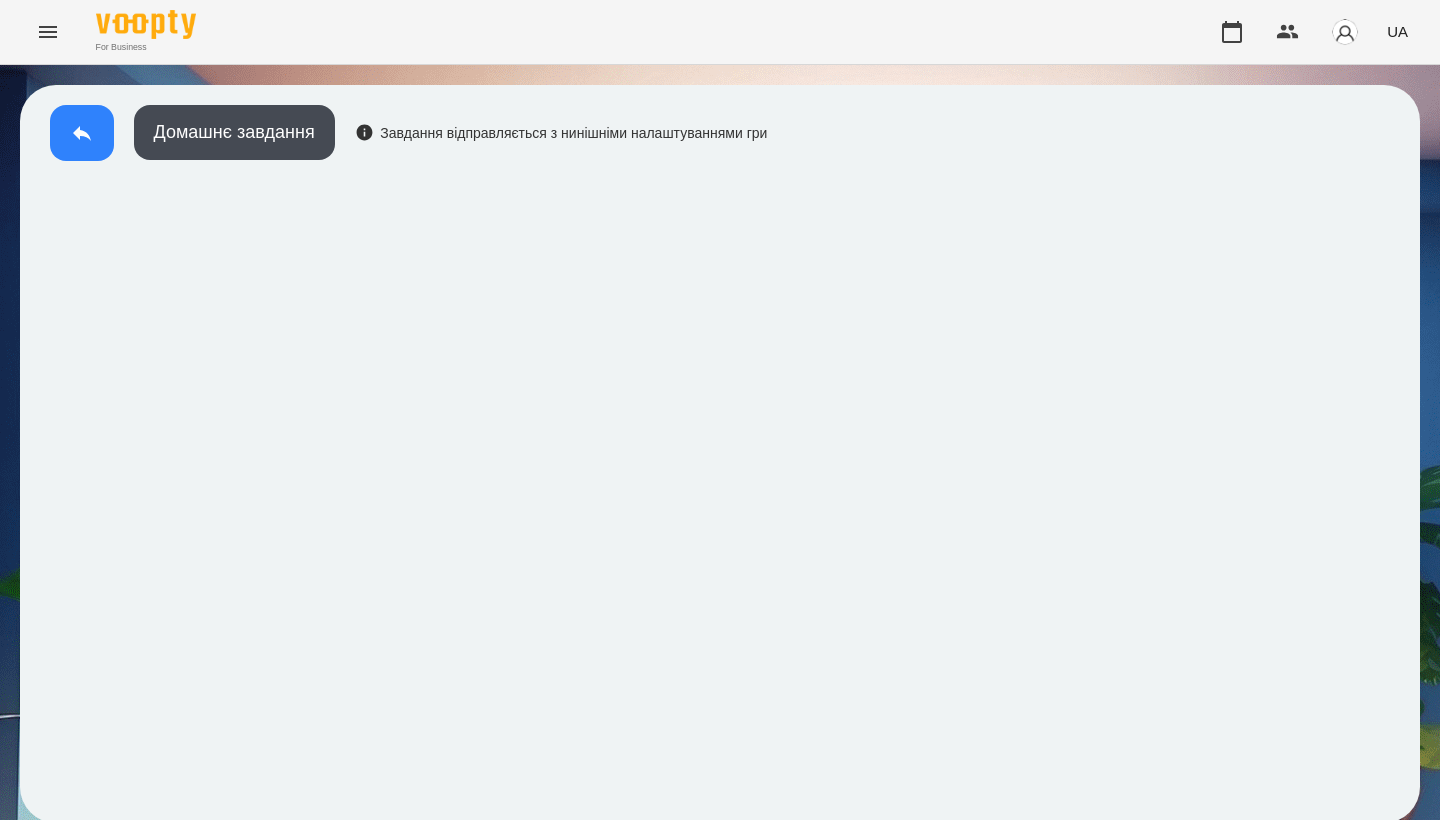 click at bounding box center (82, 133) 